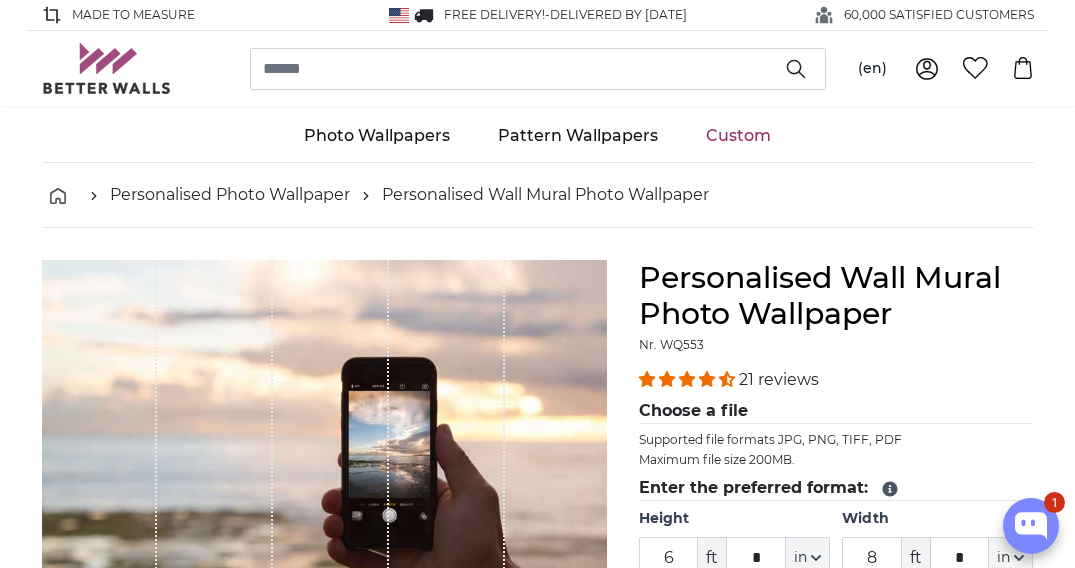 scroll, scrollTop: 8, scrollLeft: 0, axis: vertical 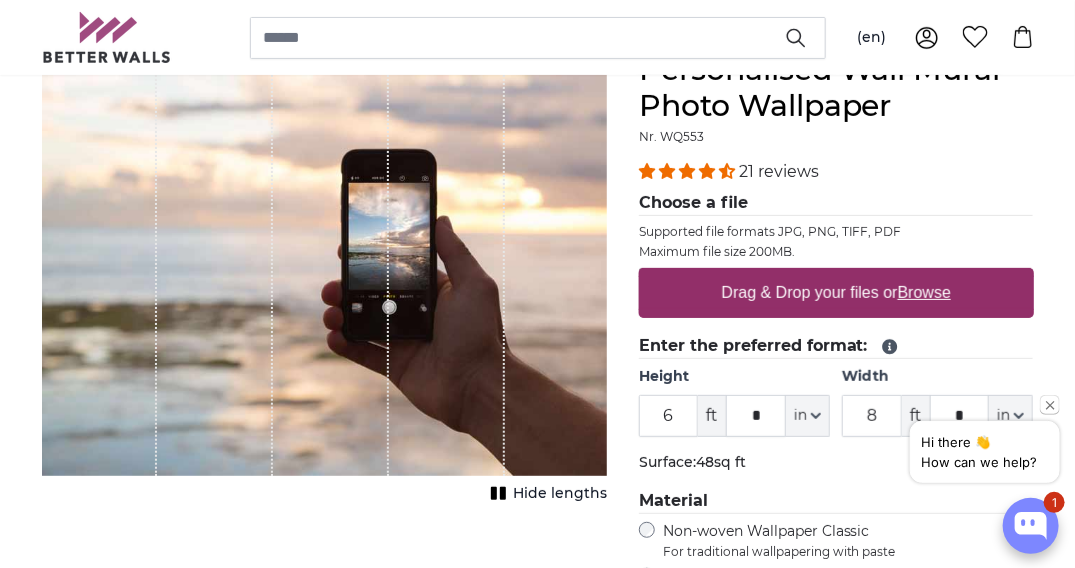 drag, startPoint x: 674, startPoint y: 415, endPoint x: 662, endPoint y: 415, distance: 12 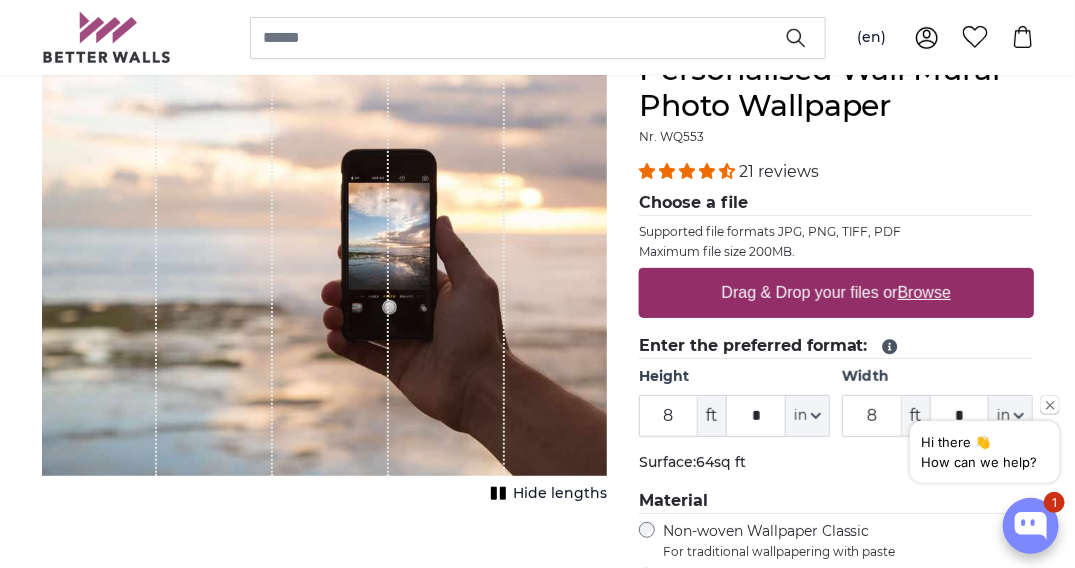 click on "Surface:  64sq ft" 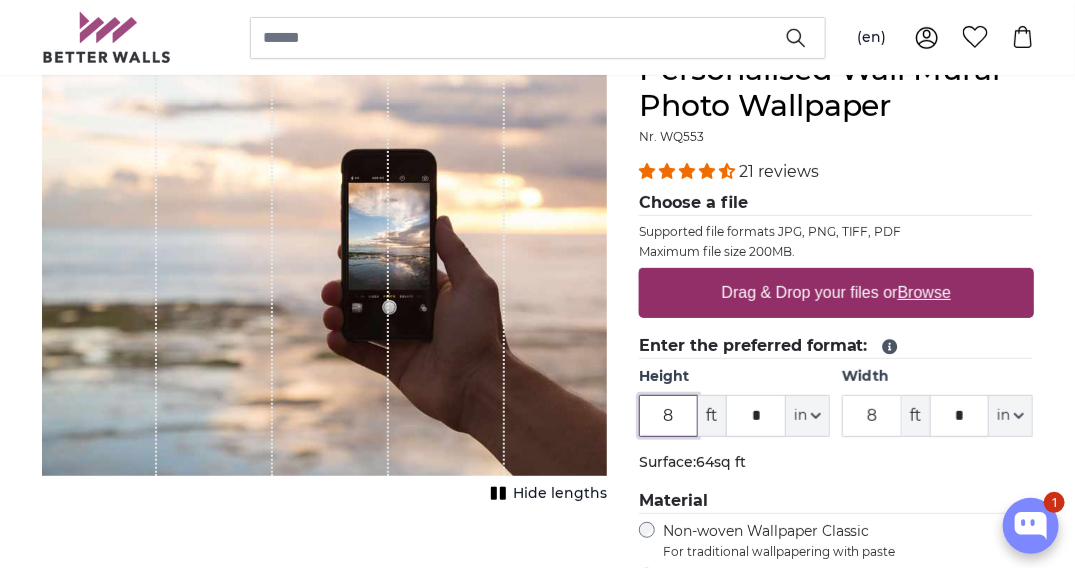 drag, startPoint x: 674, startPoint y: 415, endPoint x: 657, endPoint y: 415, distance: 17 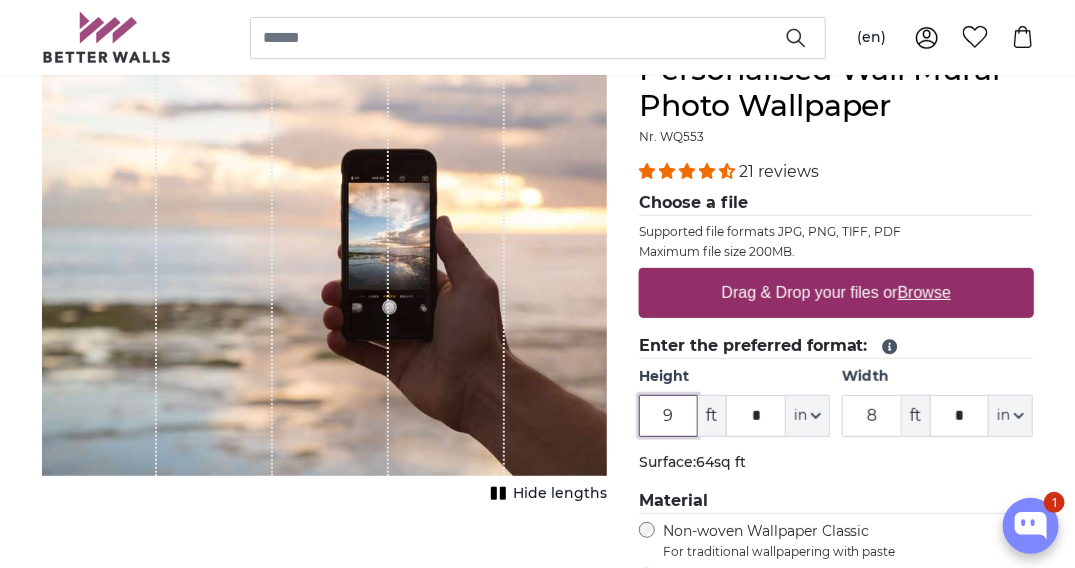 type on "9" 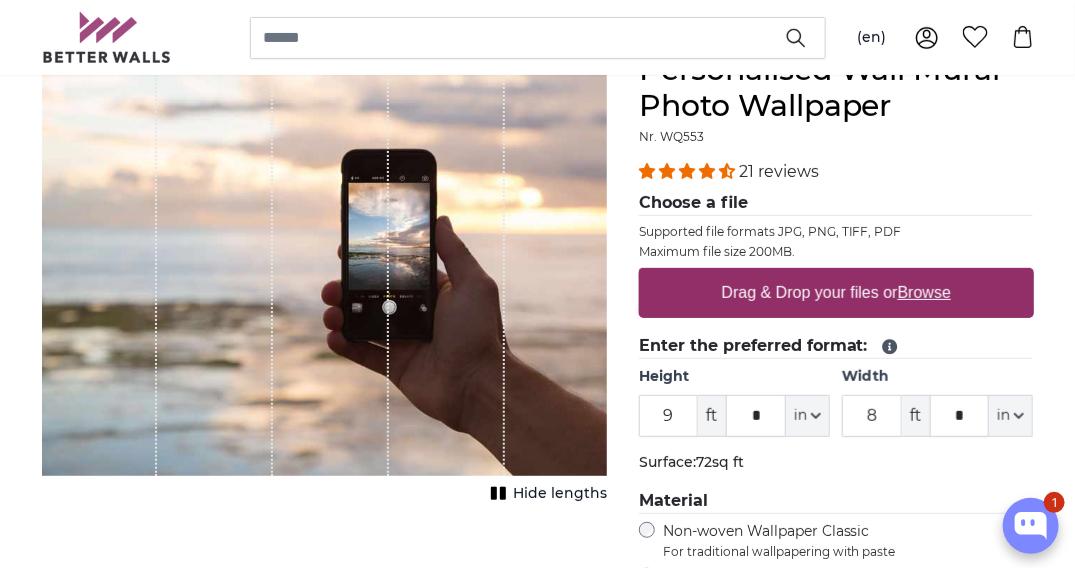 click on "Surface:  72sq ft" 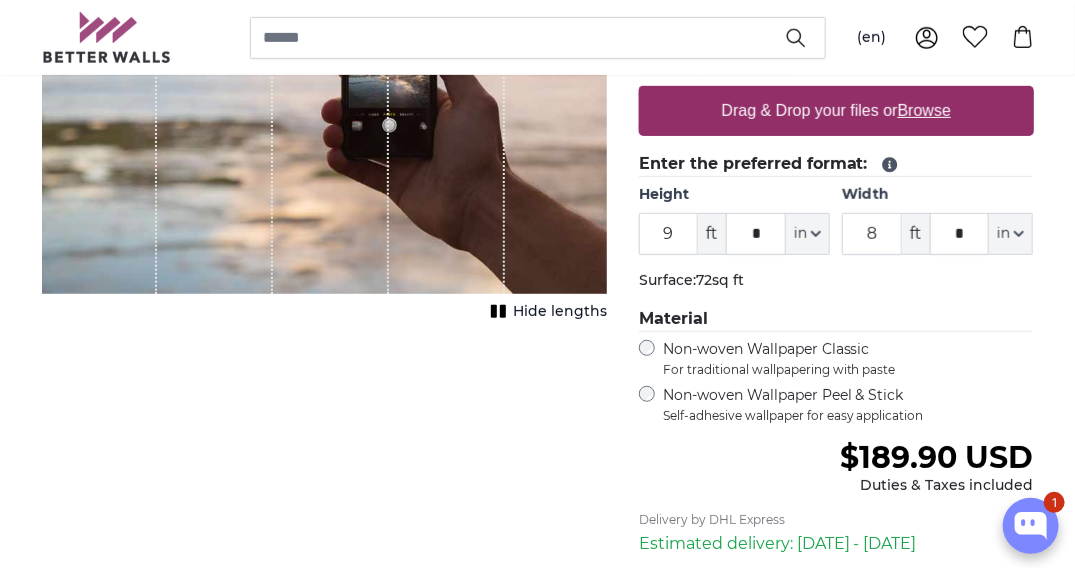 scroll, scrollTop: 408, scrollLeft: 0, axis: vertical 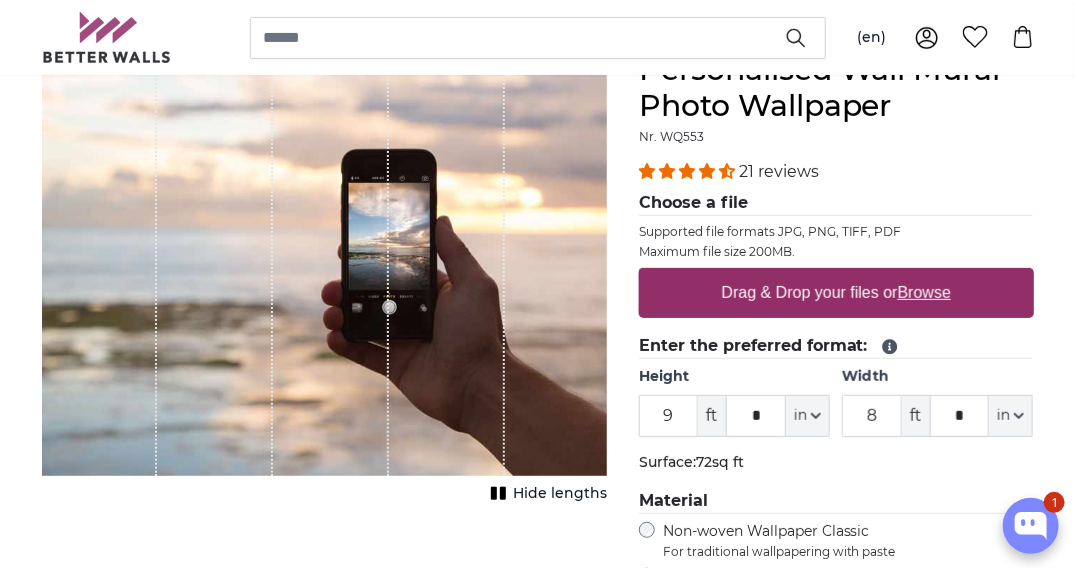 click on "Browse" at bounding box center (924, 292) 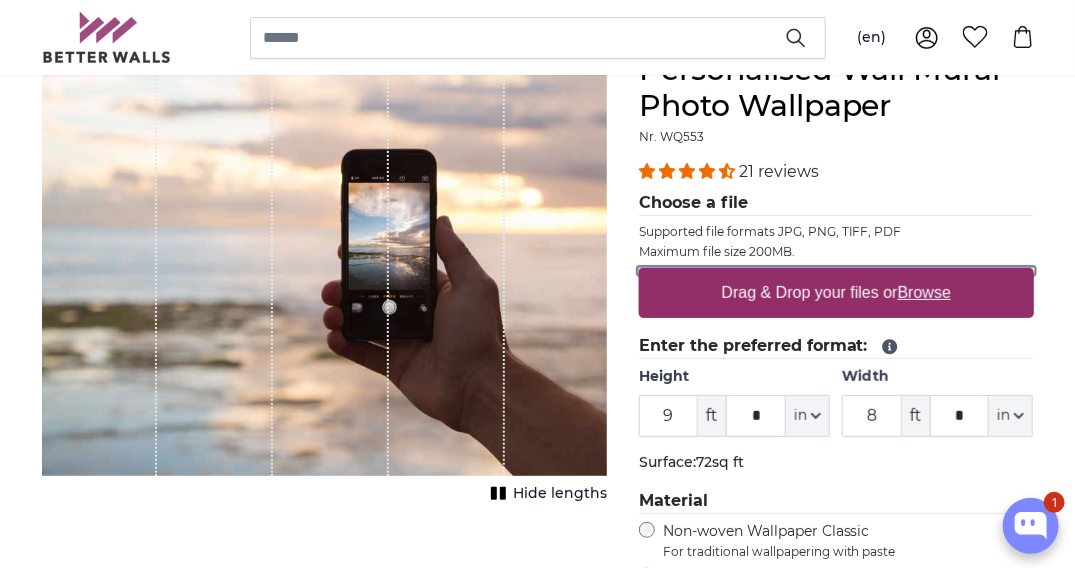 click on "Drag & Drop your files or  Browse" at bounding box center (836, 271) 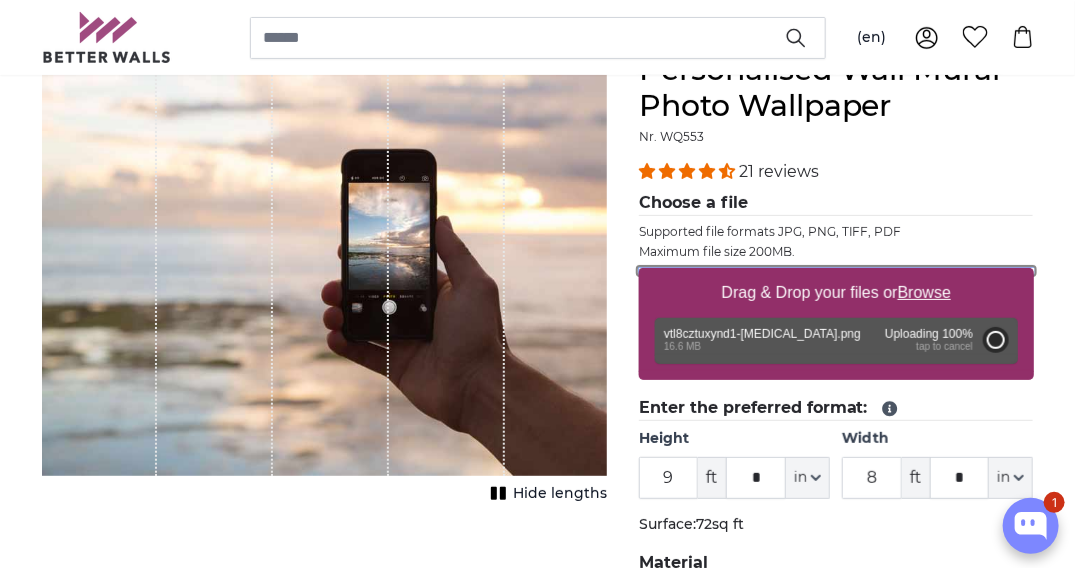 type on "6" 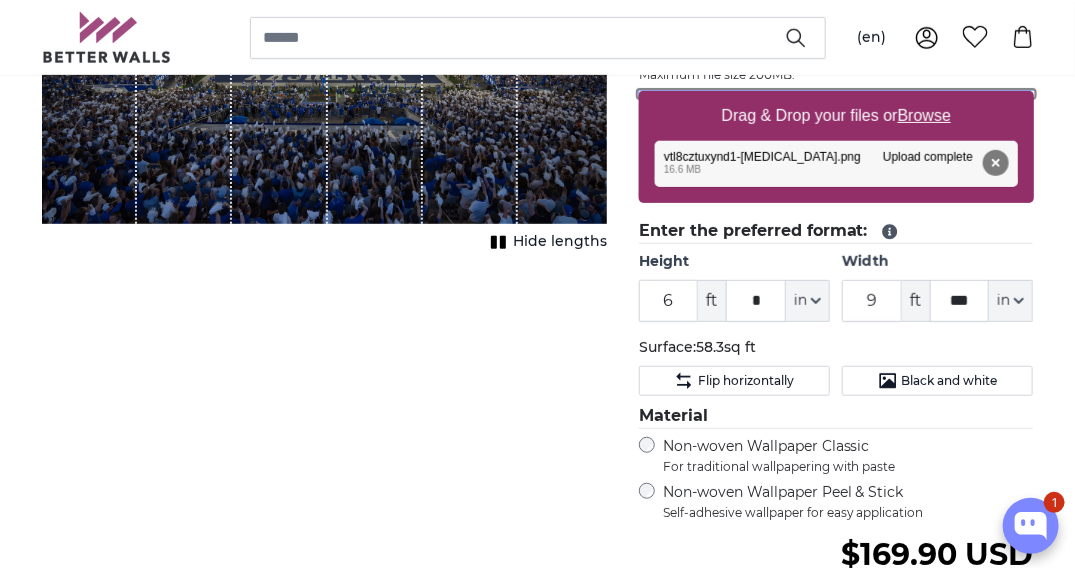 scroll, scrollTop: 408, scrollLeft: 0, axis: vertical 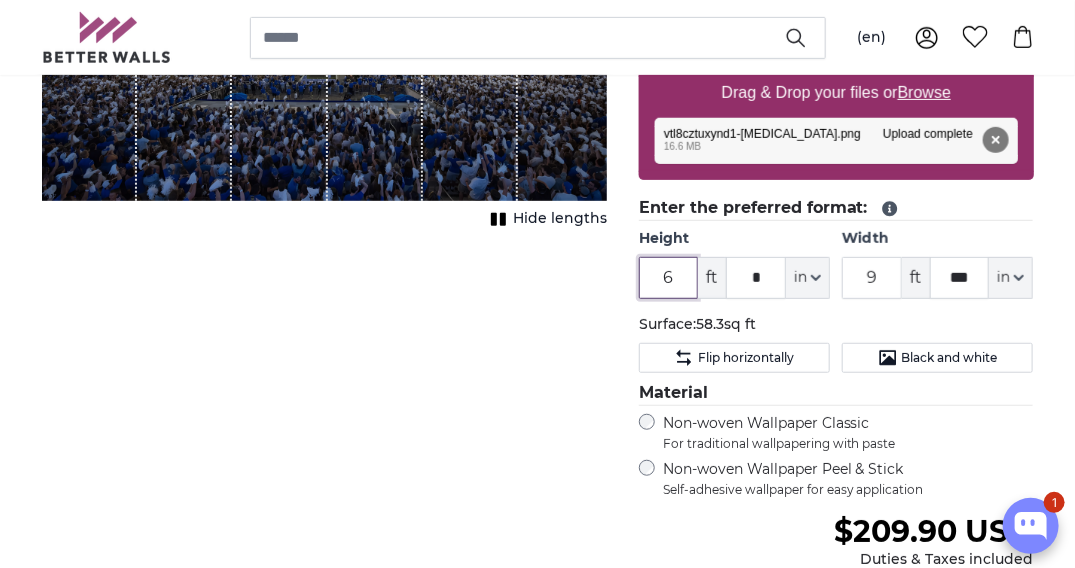 drag, startPoint x: 673, startPoint y: 279, endPoint x: 654, endPoint y: 282, distance: 19.235384 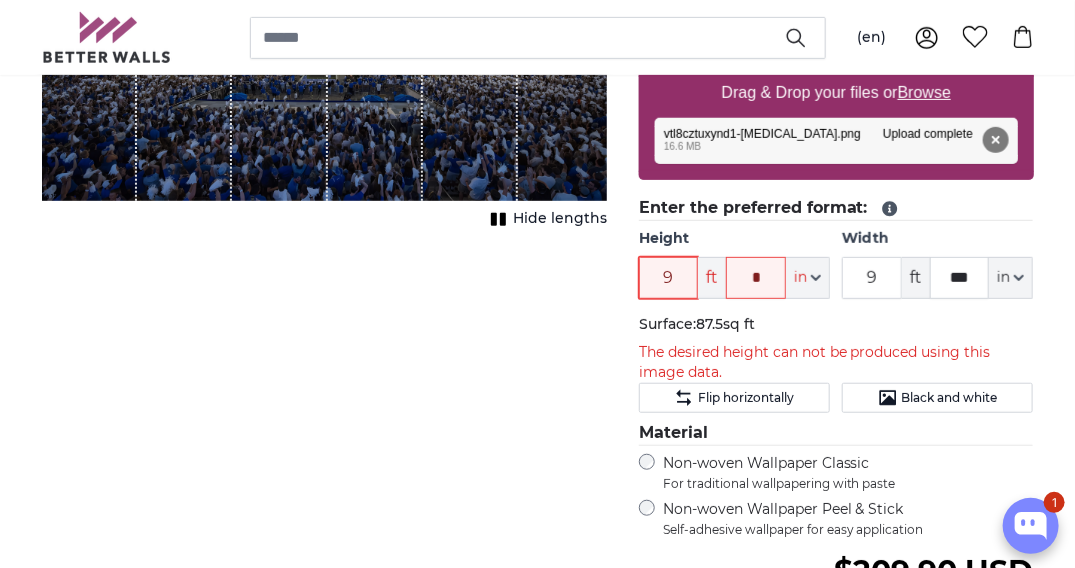 type on "9" 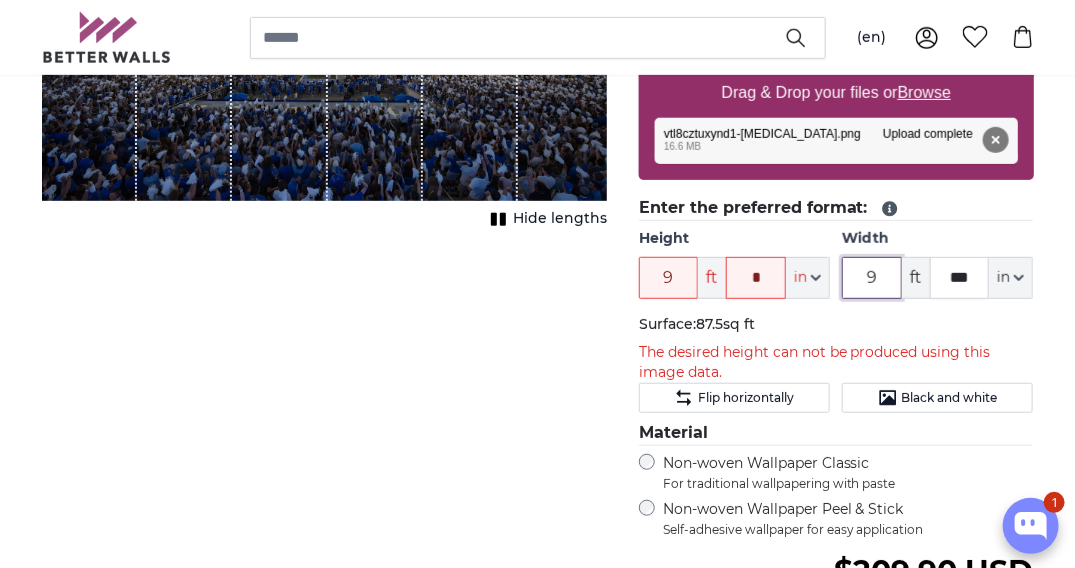 drag, startPoint x: 861, startPoint y: 274, endPoint x: 884, endPoint y: 278, distance: 23.345236 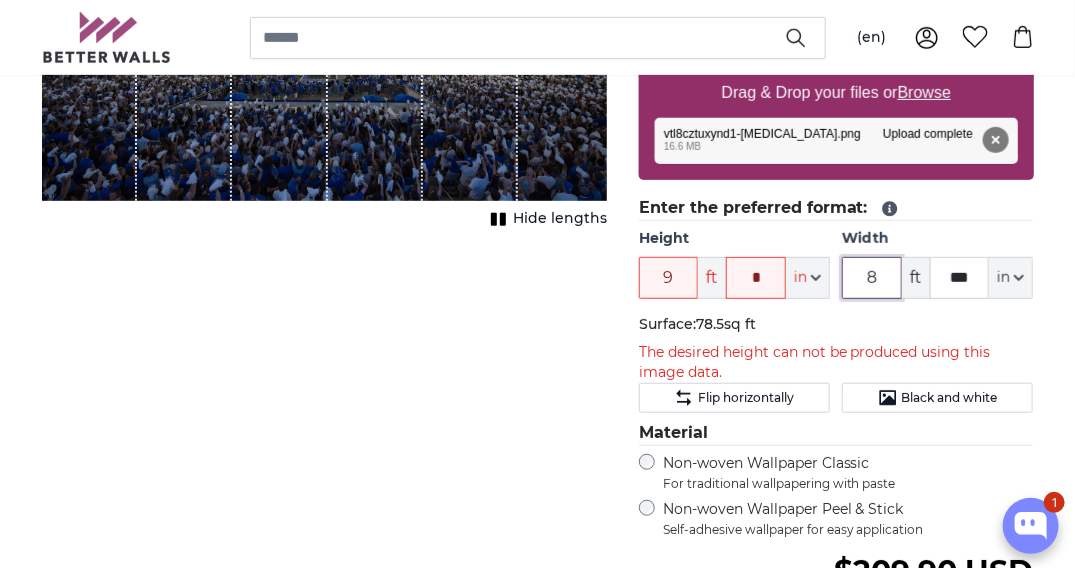 type on "8" 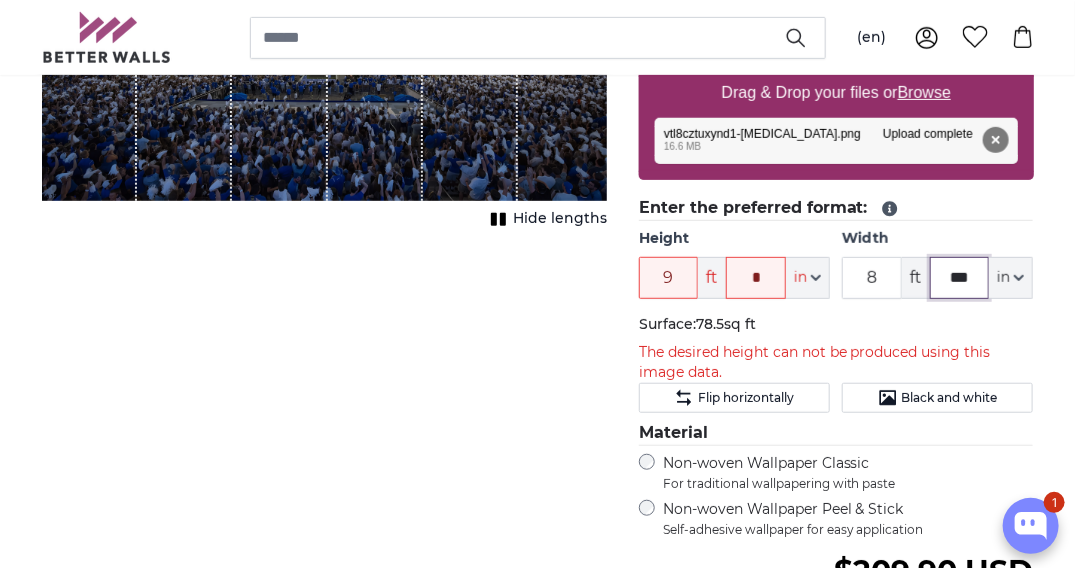 drag, startPoint x: 974, startPoint y: 275, endPoint x: 930, endPoint y: 280, distance: 44.28318 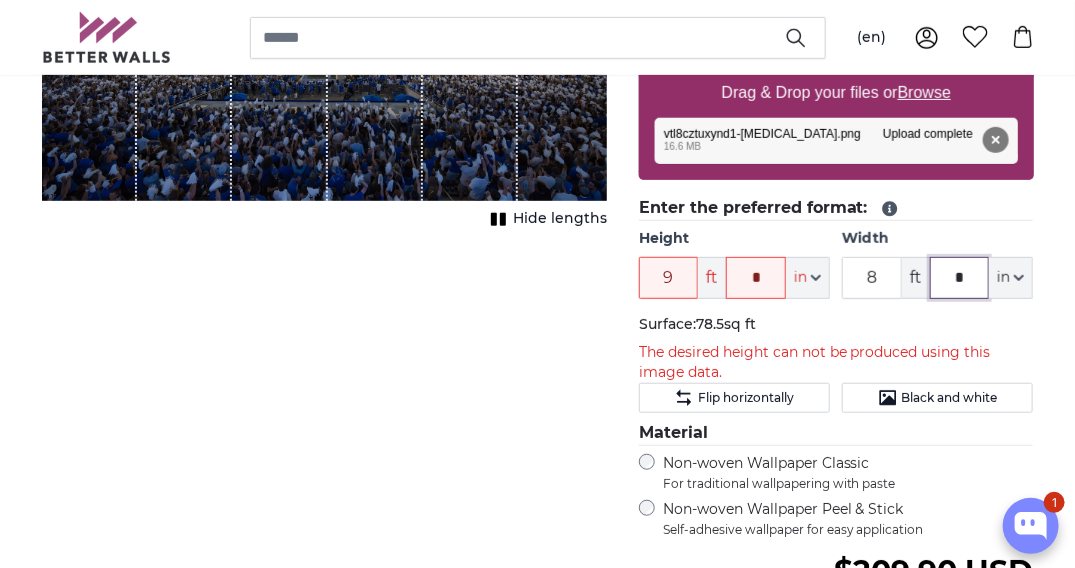 type on "*" 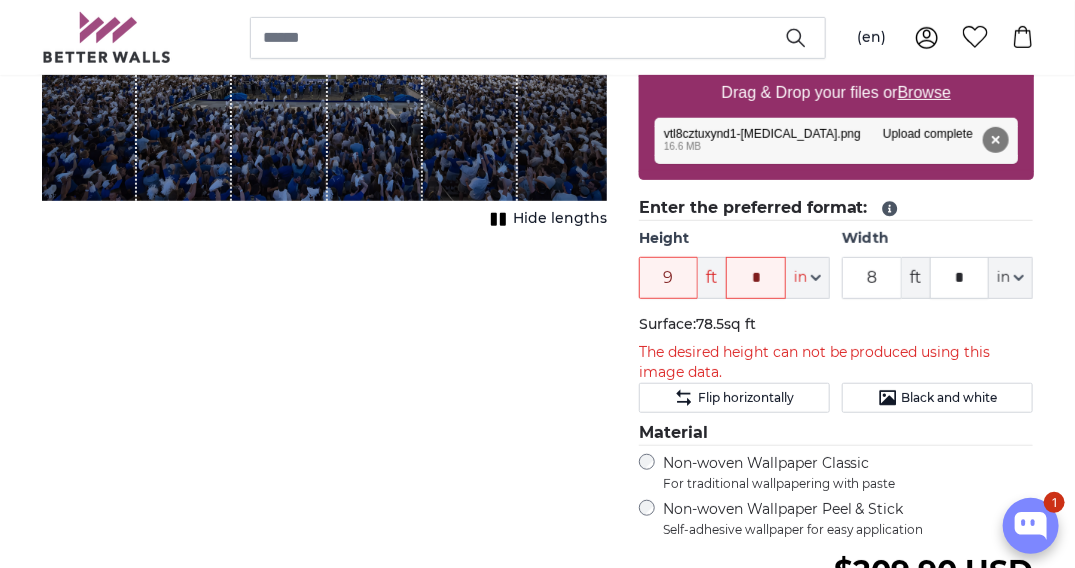 click on "Surface:  78.5sq ft" 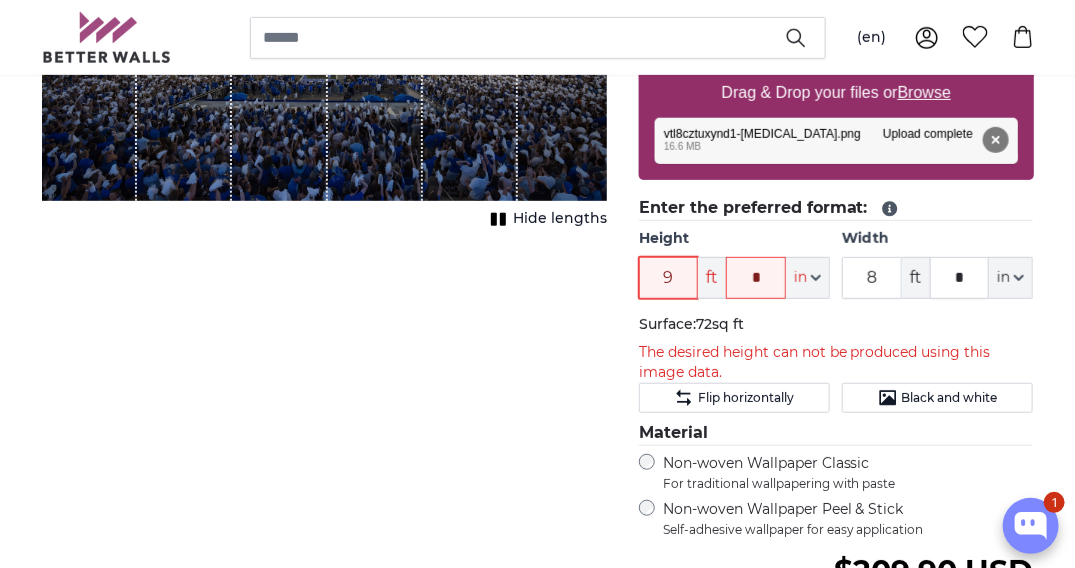 click on "9" at bounding box center [669, 278] 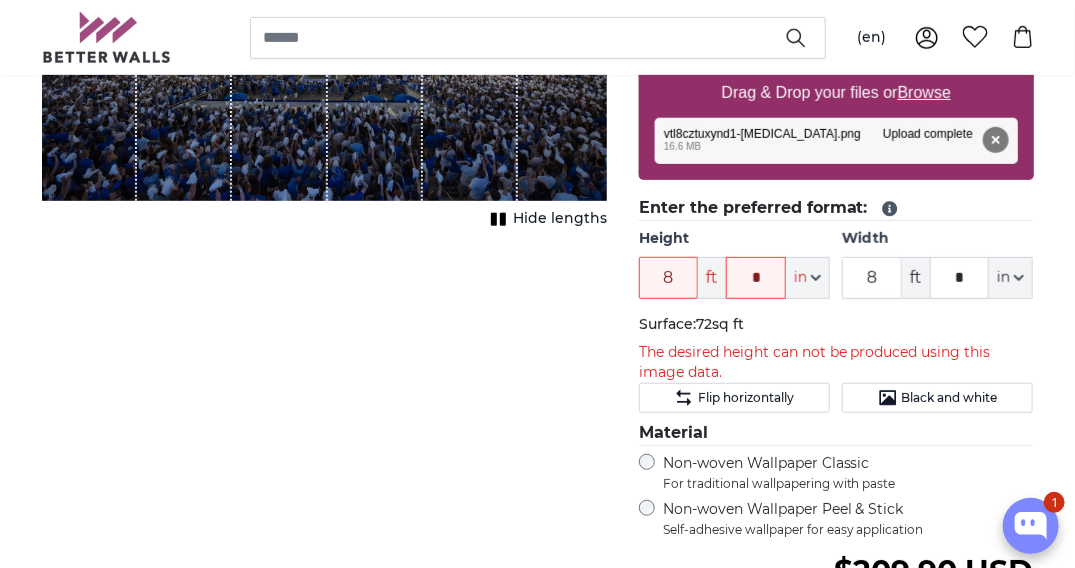 click on "Cancel
Crop image
Hide lengths" at bounding box center (324, 366) 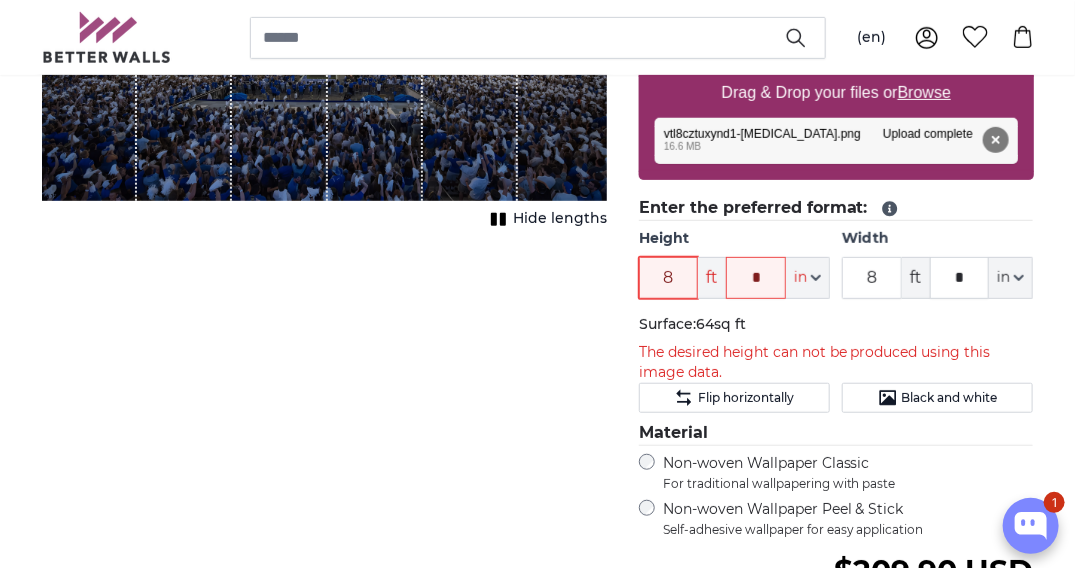 drag, startPoint x: 676, startPoint y: 272, endPoint x: 662, endPoint y: 275, distance: 14.3178215 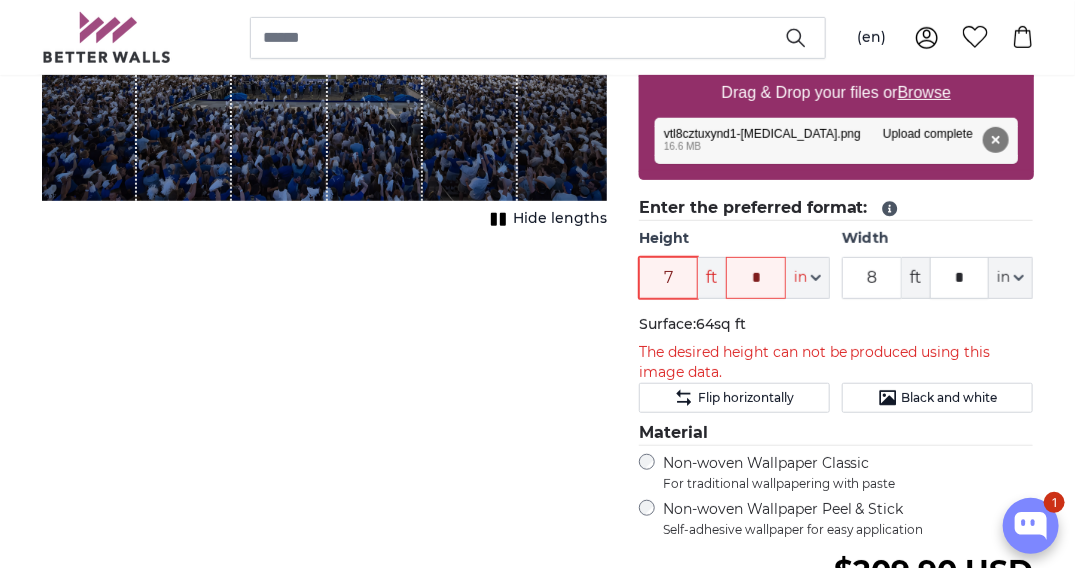 type on "7" 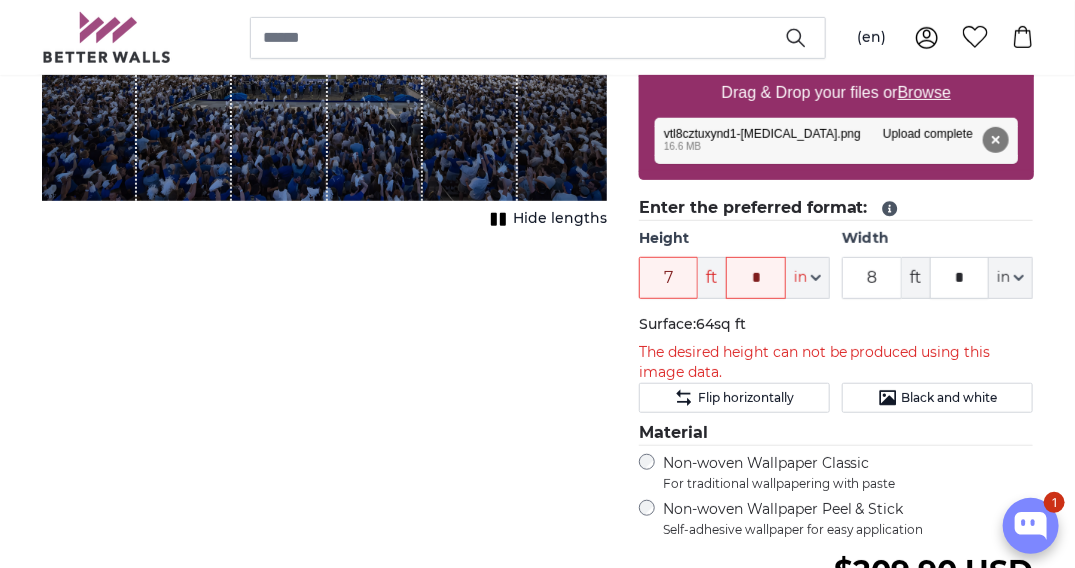click on "Cancel
Crop image
Hide lengths" at bounding box center [324, 366] 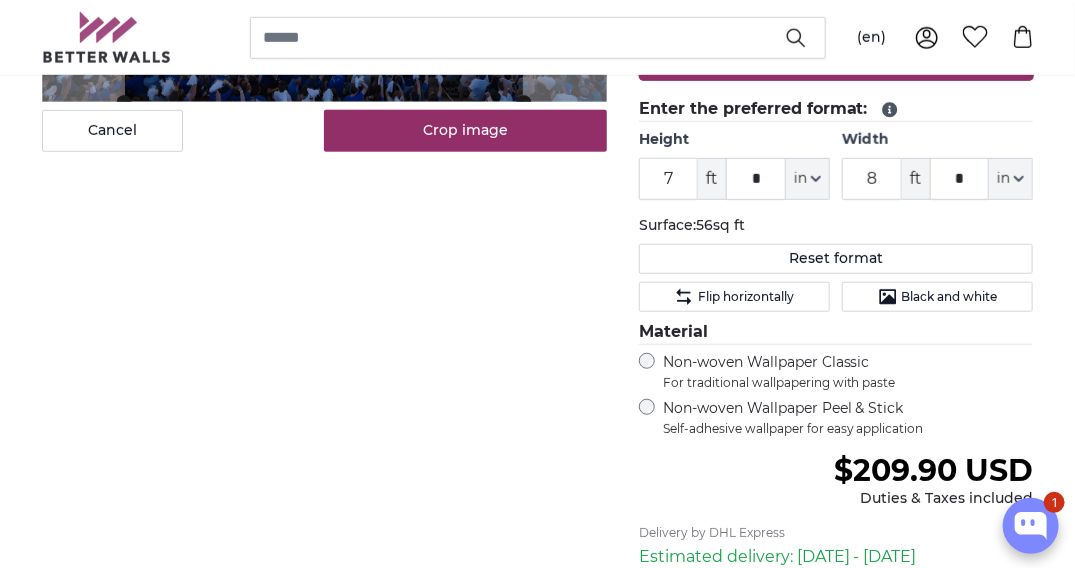 scroll, scrollTop: 508, scrollLeft: 0, axis: vertical 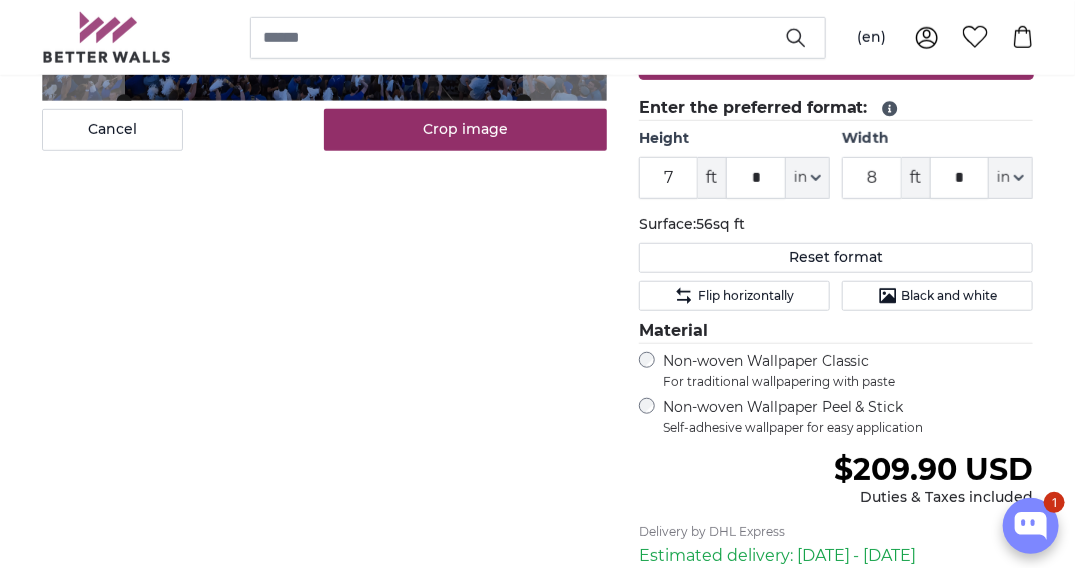 click on "Cancel
Crop image
Hide lengths" at bounding box center [324, 265] 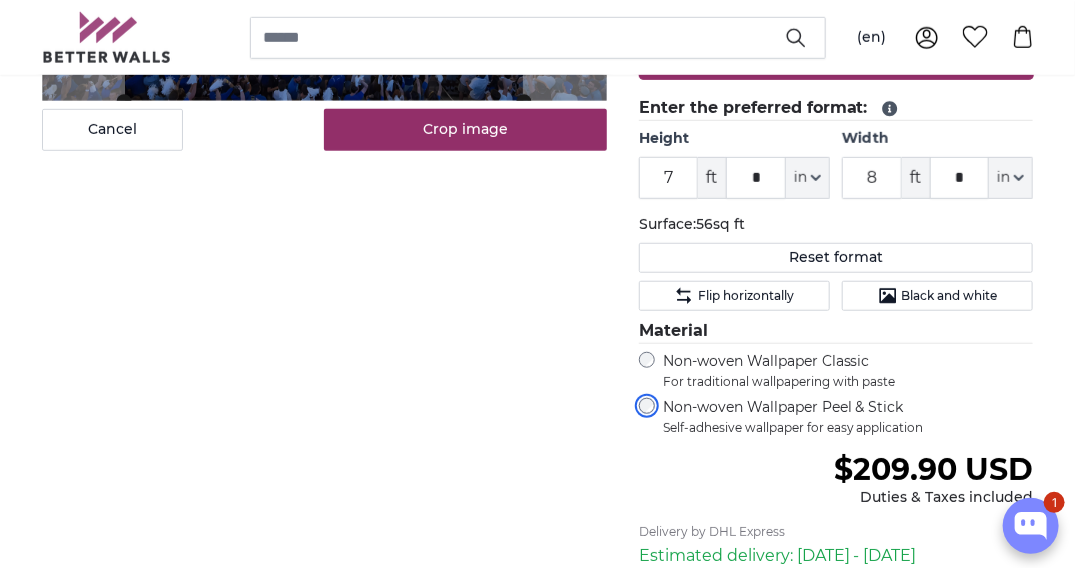scroll, scrollTop: 708, scrollLeft: 0, axis: vertical 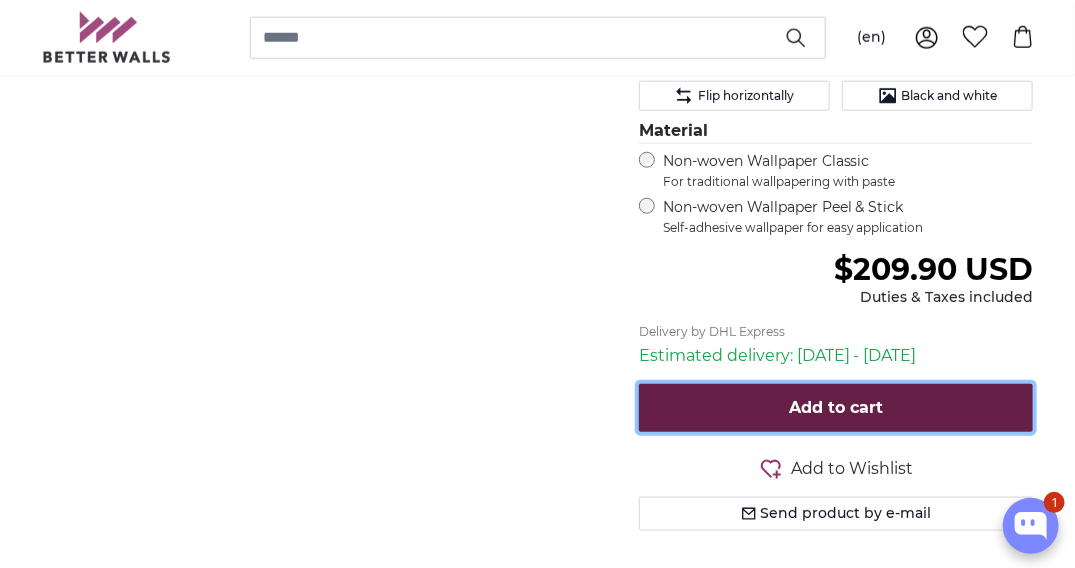 click on "Add to cart" at bounding box center [836, 407] 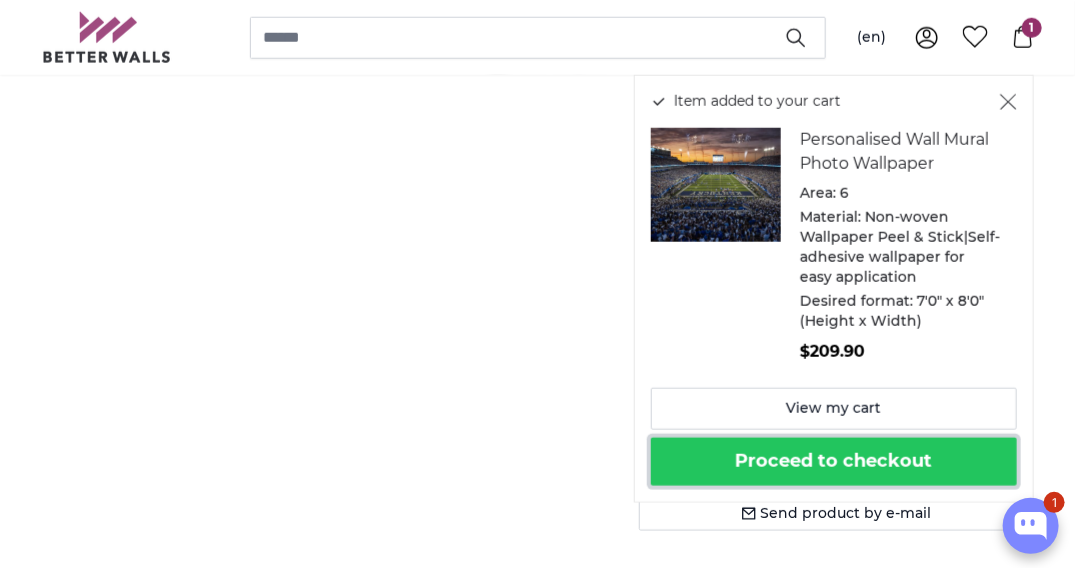 click on "Proceed to checkout" at bounding box center [834, 462] 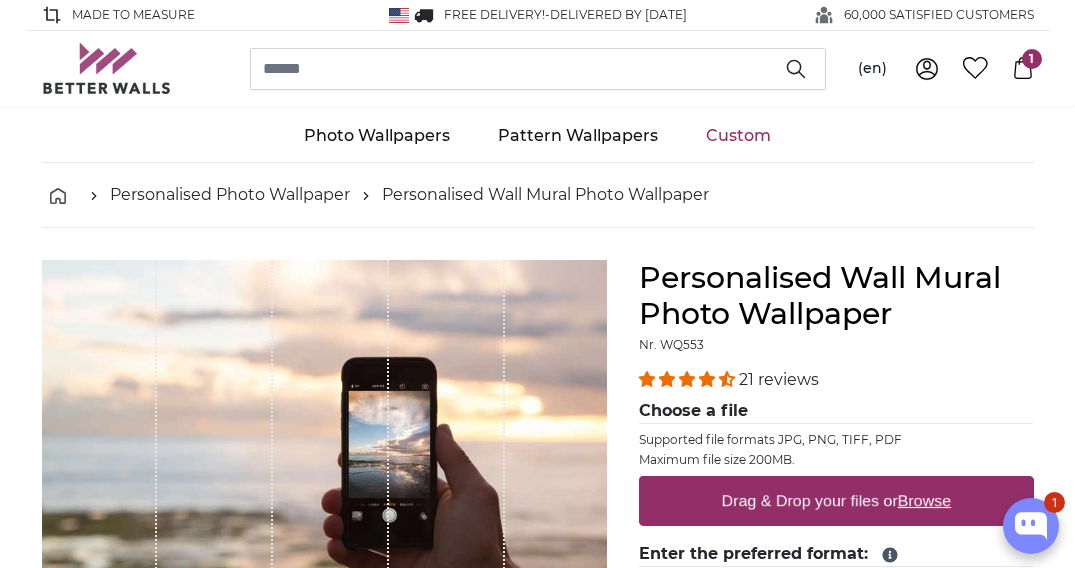 scroll, scrollTop: 272, scrollLeft: 0, axis: vertical 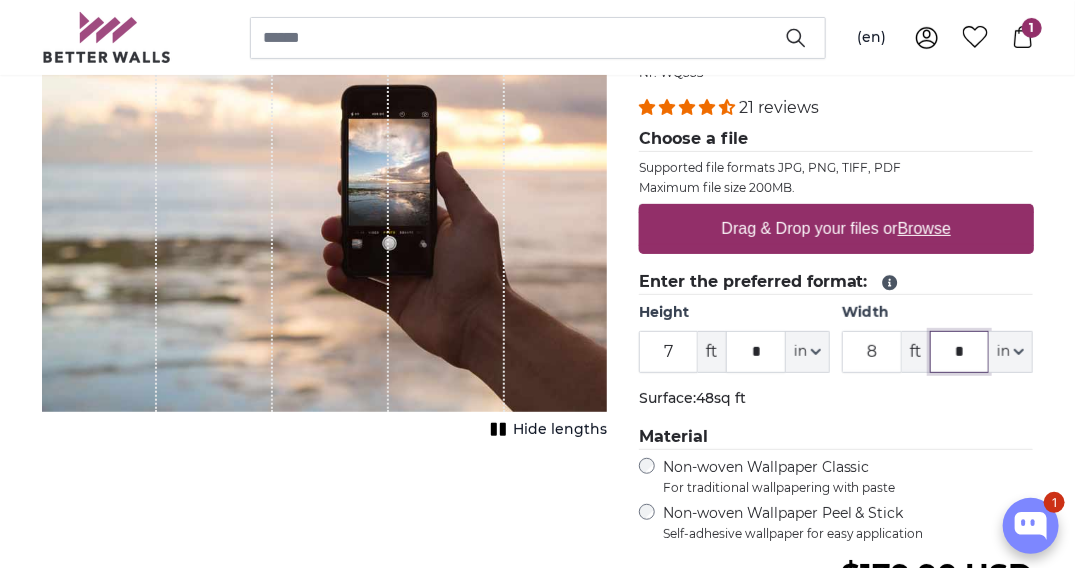 drag, startPoint x: 953, startPoint y: 352, endPoint x: 965, endPoint y: 353, distance: 12.0415945 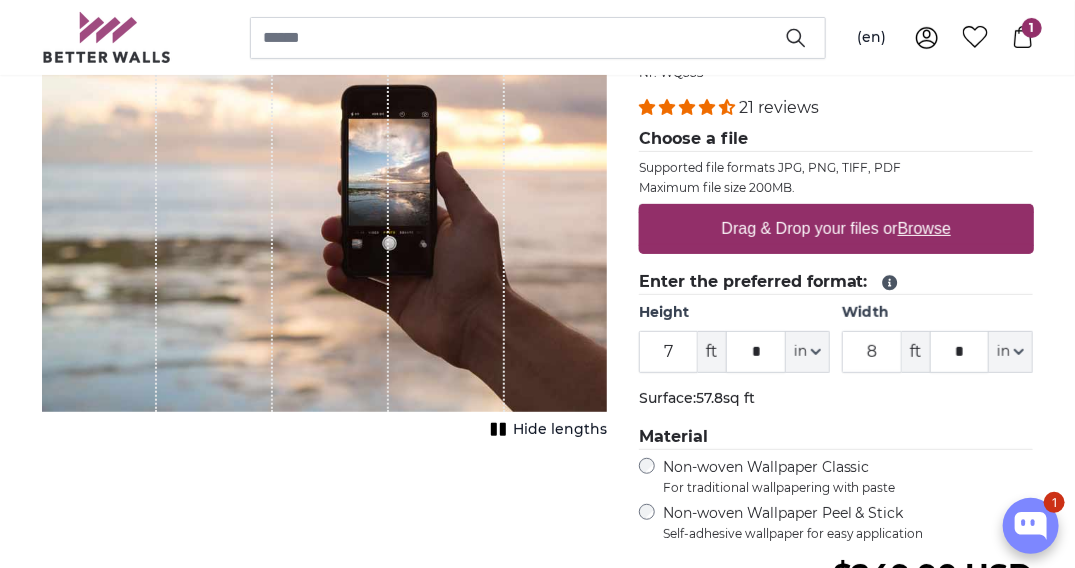 click on "Surface:  57.8sq ft" 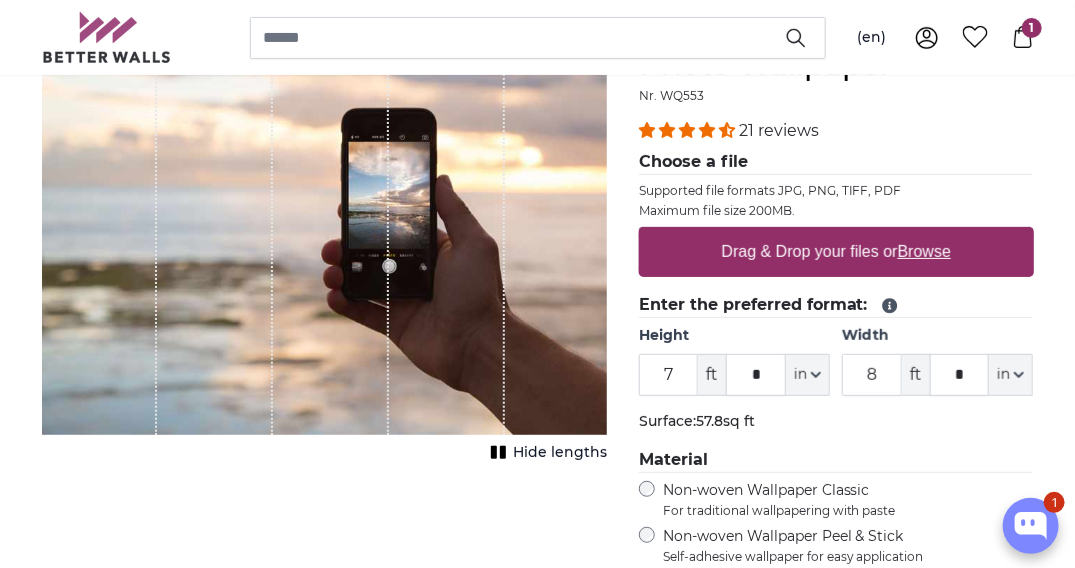 scroll, scrollTop: 272, scrollLeft: 0, axis: vertical 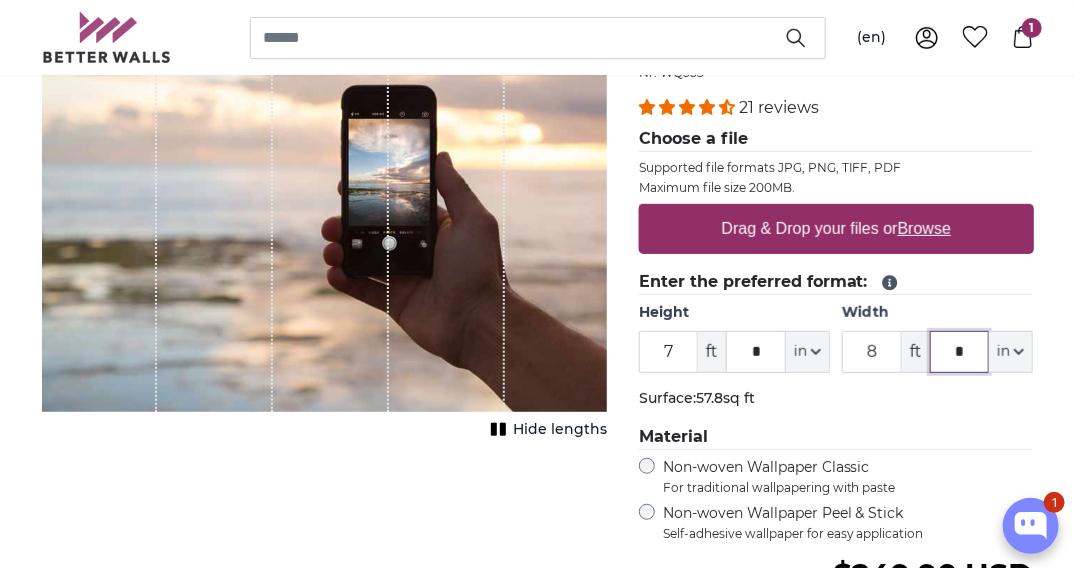 click on "*" 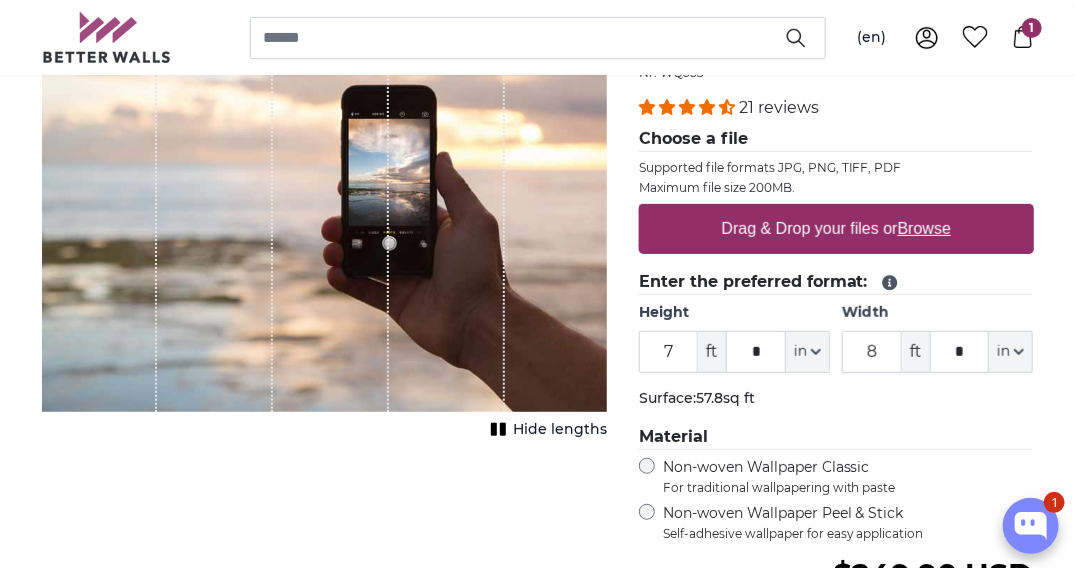 click on "Material" at bounding box center [836, 437] 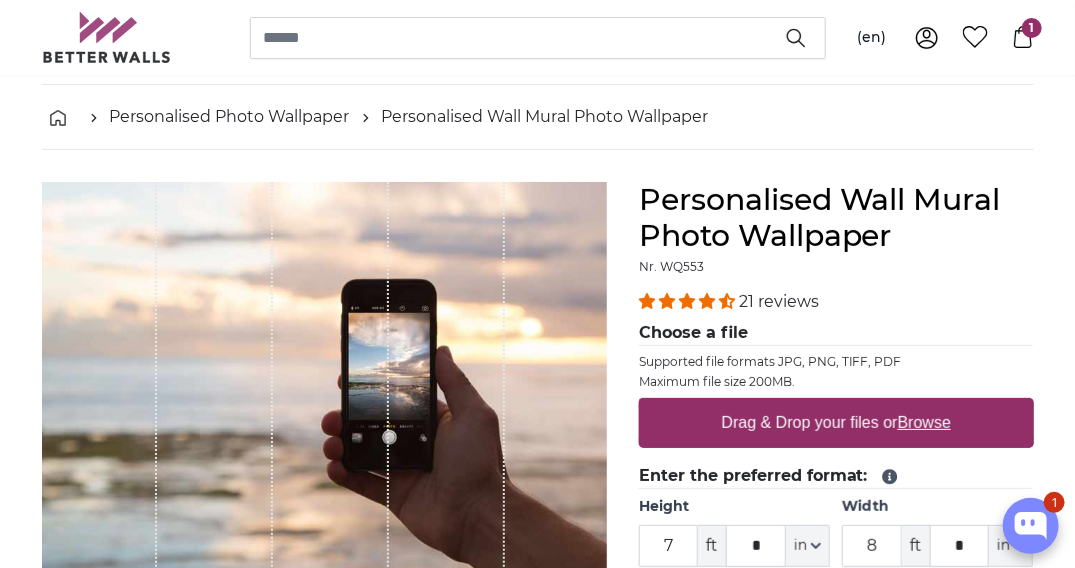 scroll, scrollTop: 72, scrollLeft: 0, axis: vertical 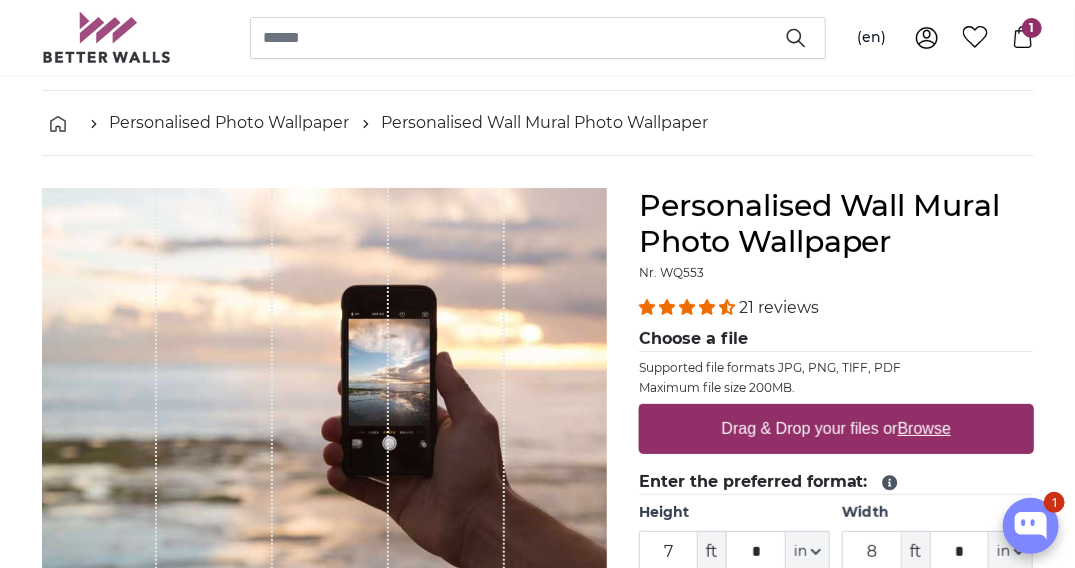 click on "Drag & Drop your files or  Browse" at bounding box center (835, 429) 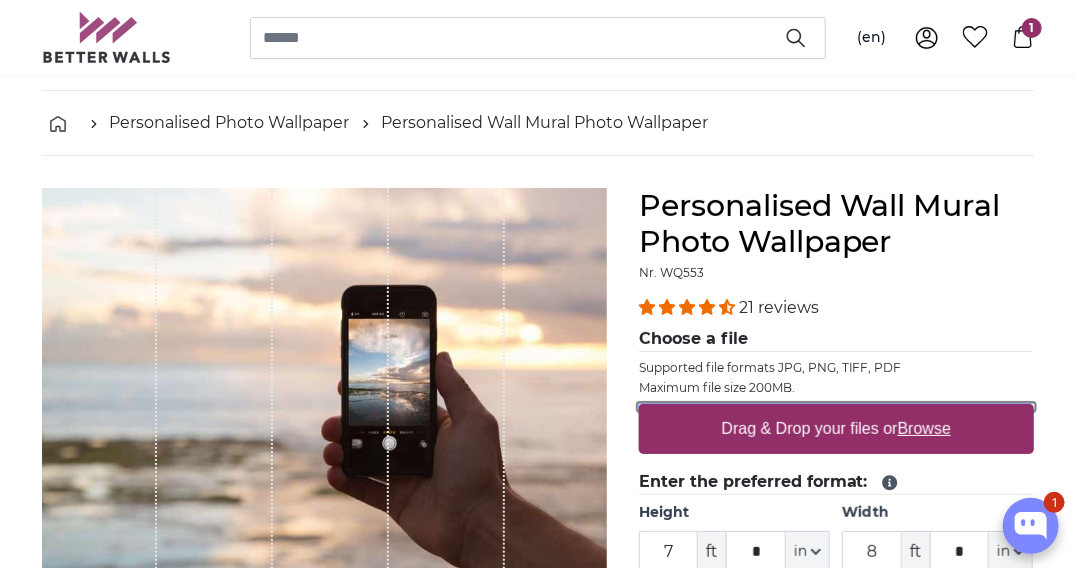type on "**********" 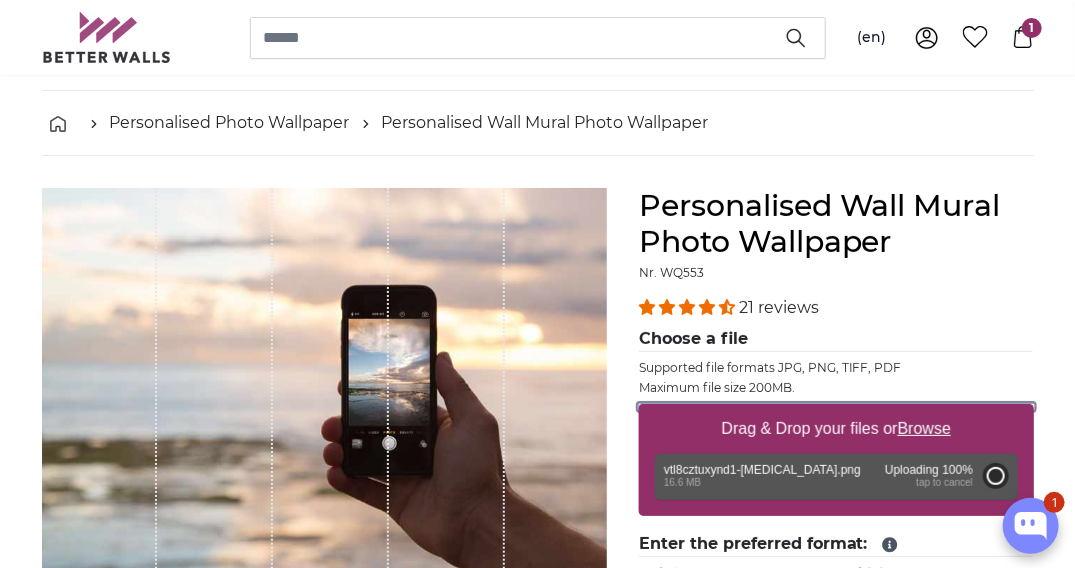type on "6" 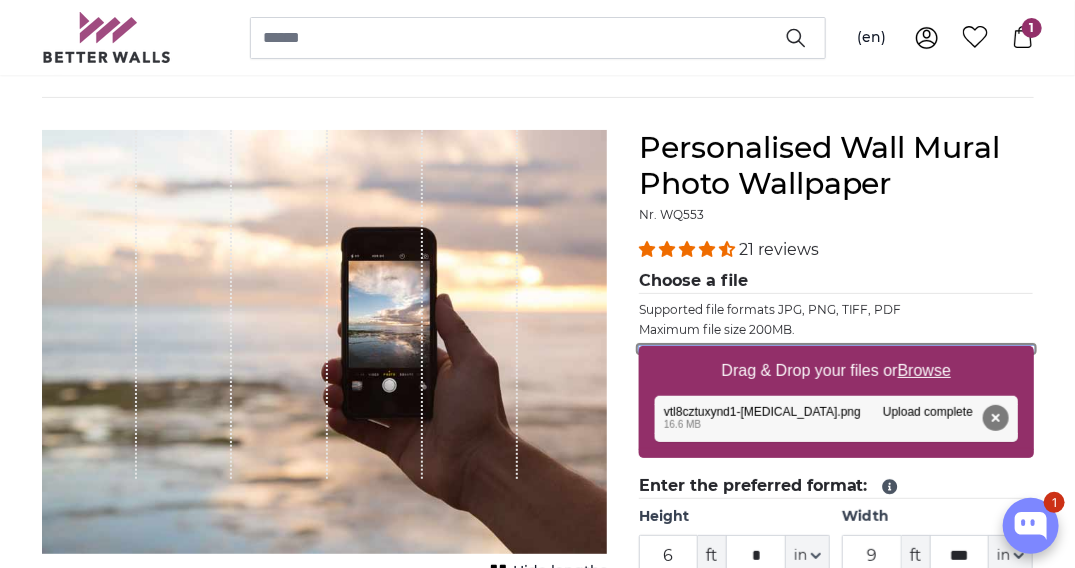 scroll, scrollTop: 372, scrollLeft: 0, axis: vertical 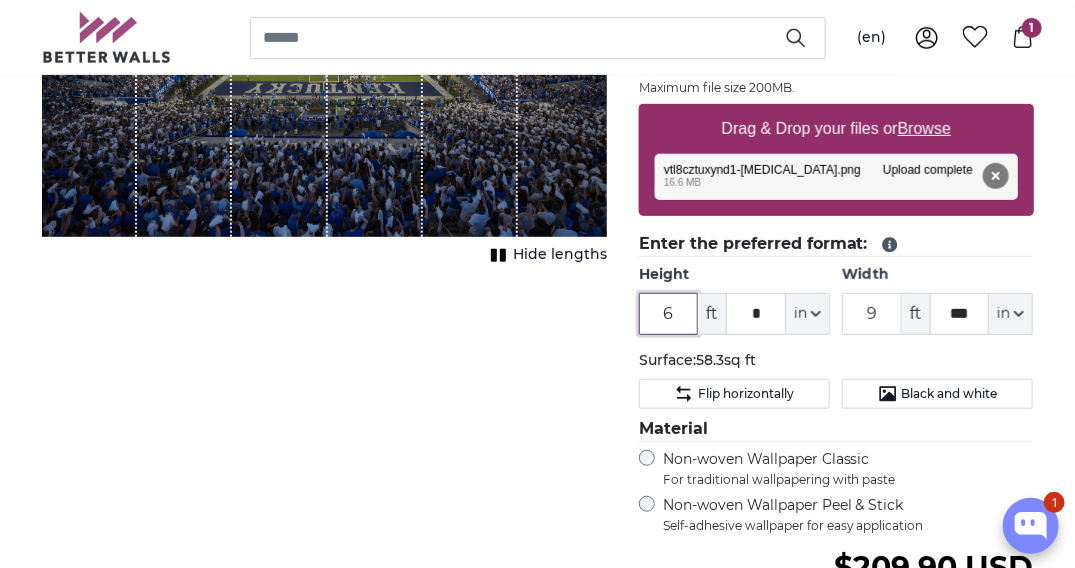 drag, startPoint x: 676, startPoint y: 312, endPoint x: 665, endPoint y: 312, distance: 11 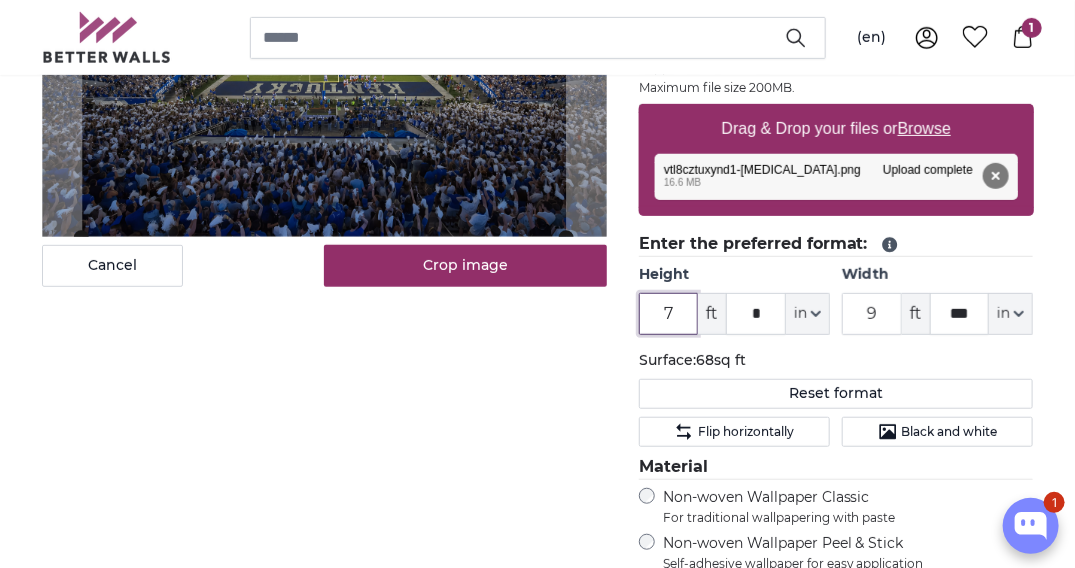 type on "7" 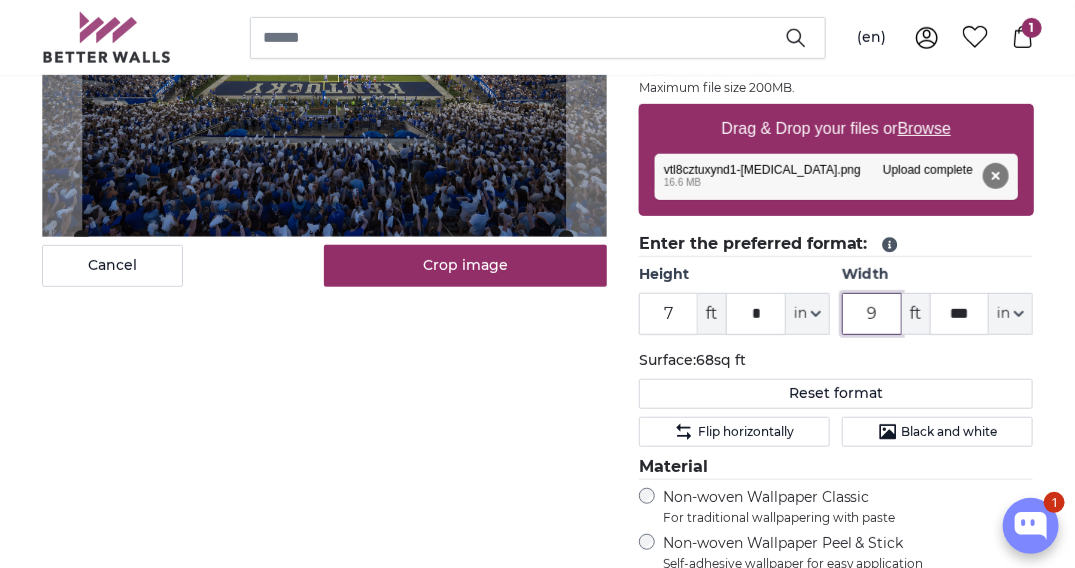 click on "9" at bounding box center [872, 314] 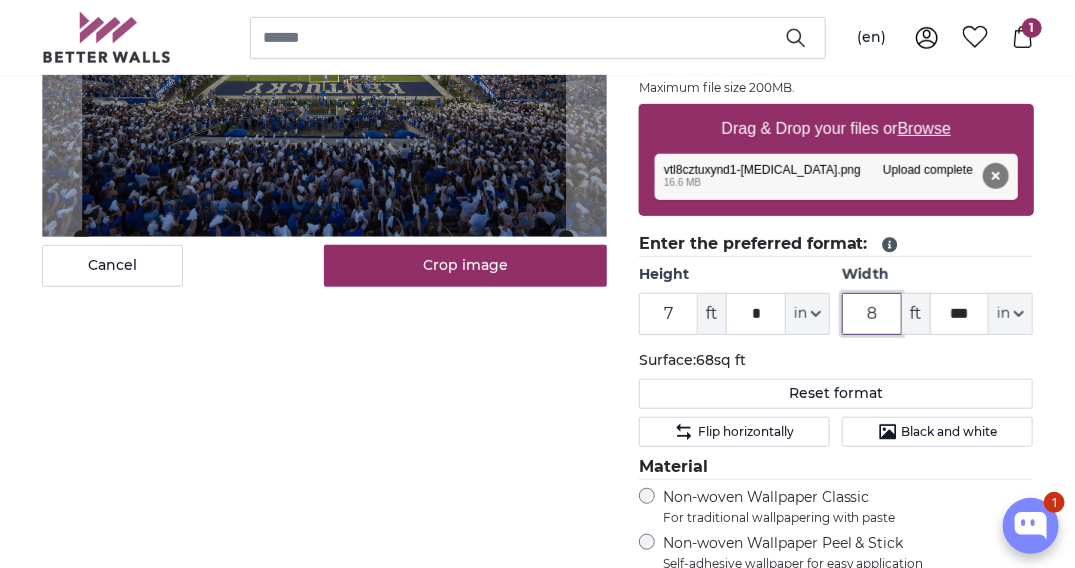 type 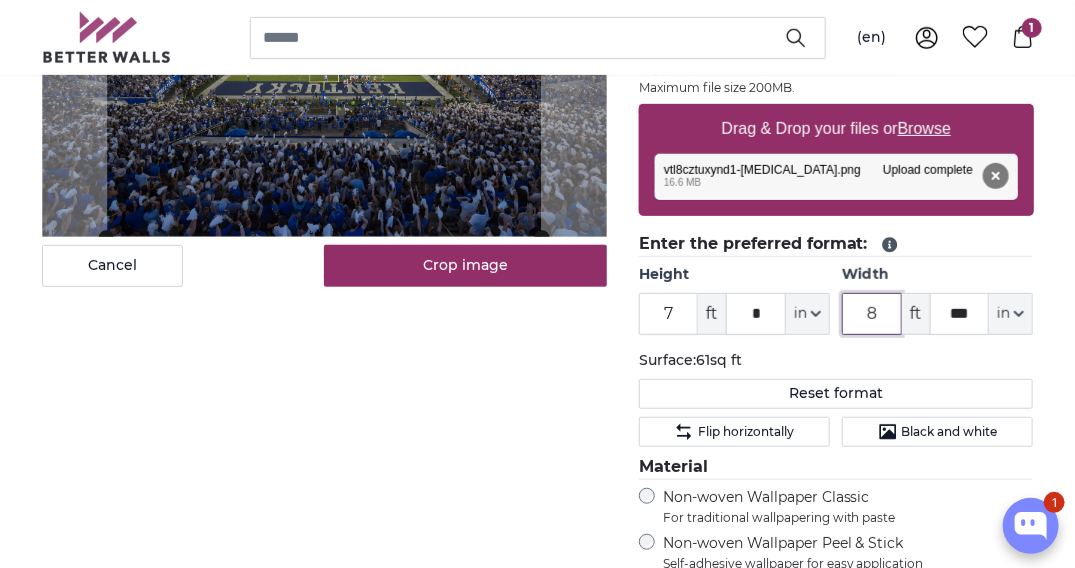 type on "8" 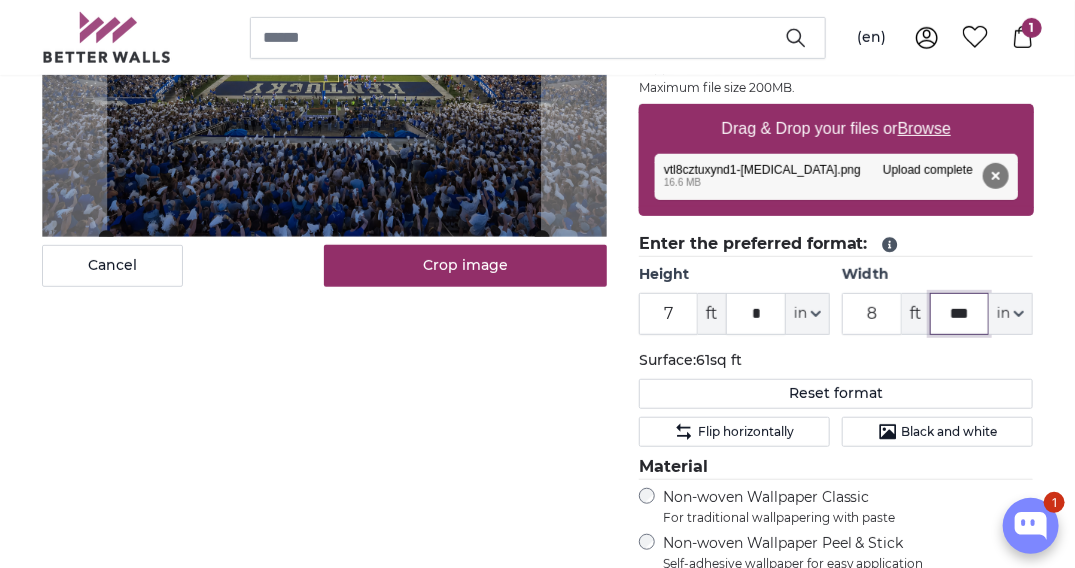 drag, startPoint x: 944, startPoint y: 316, endPoint x: 930, endPoint y: 316, distance: 14 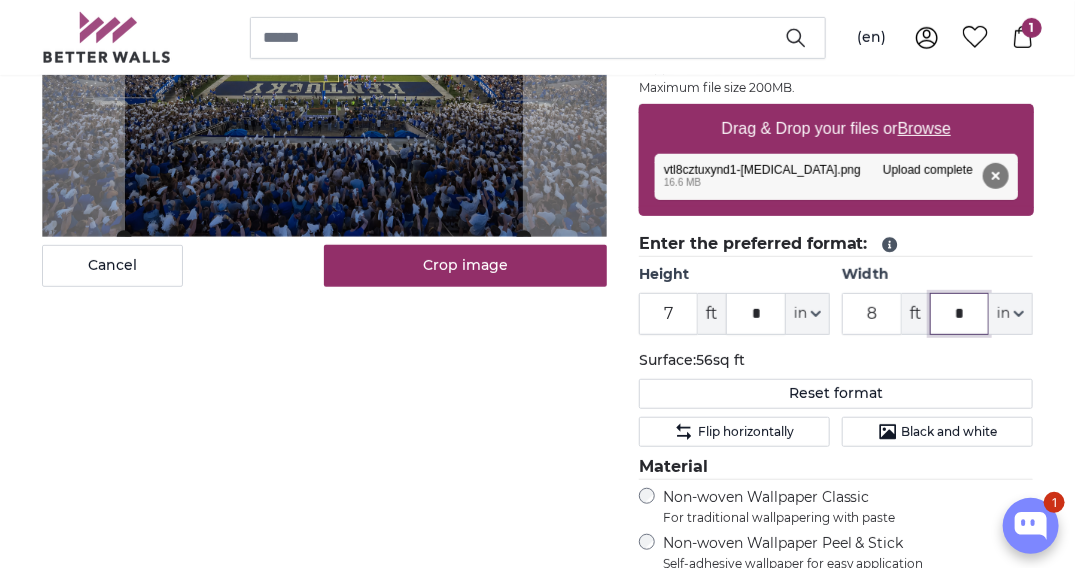 type on "*" 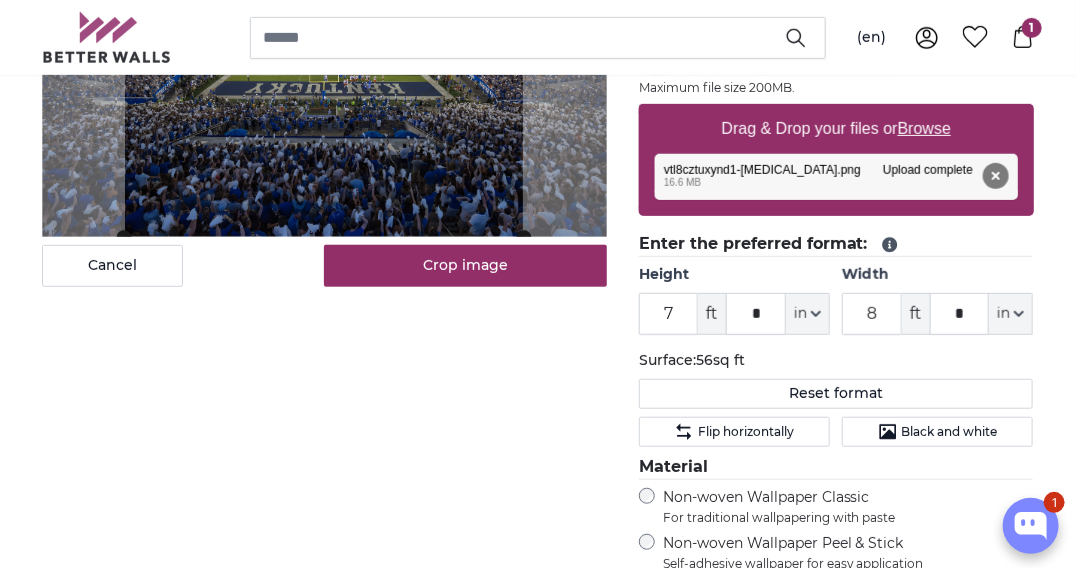 click on "Cancel
Crop image
Hide lengths" at bounding box center (324, 401) 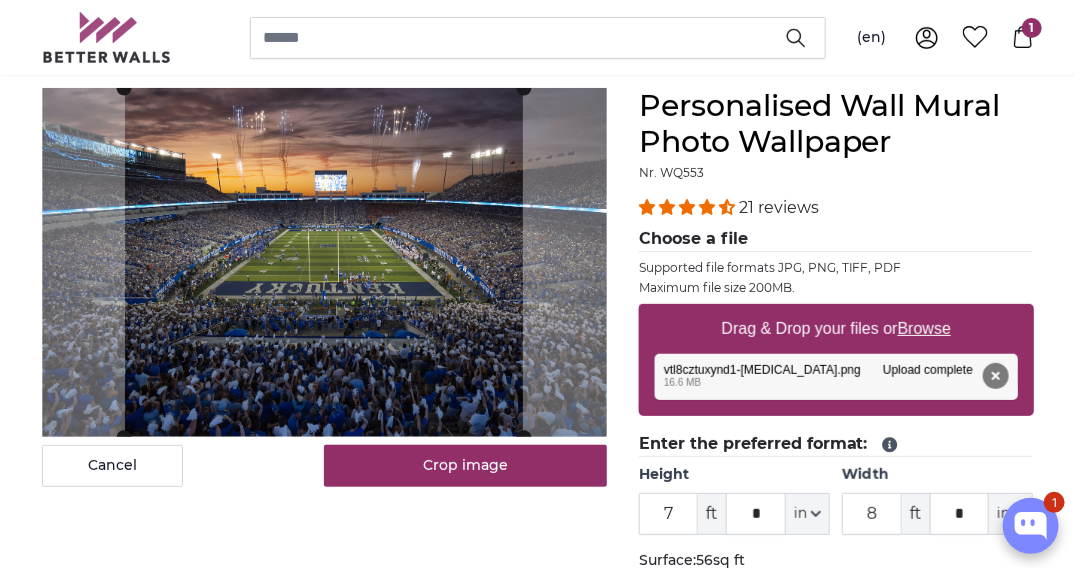 scroll, scrollTop: 272, scrollLeft: 0, axis: vertical 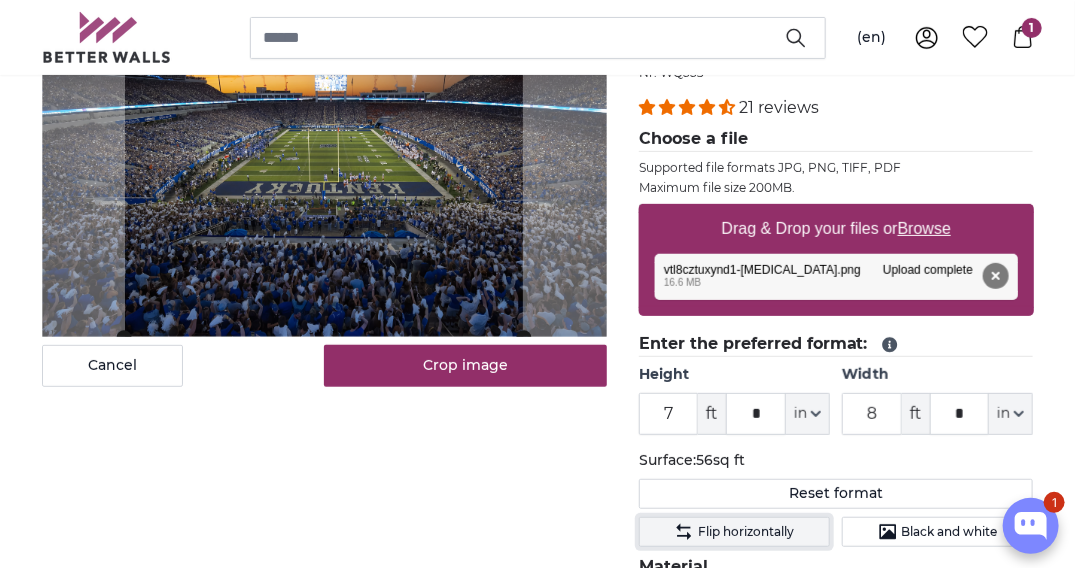 click on "Flip horizontally" 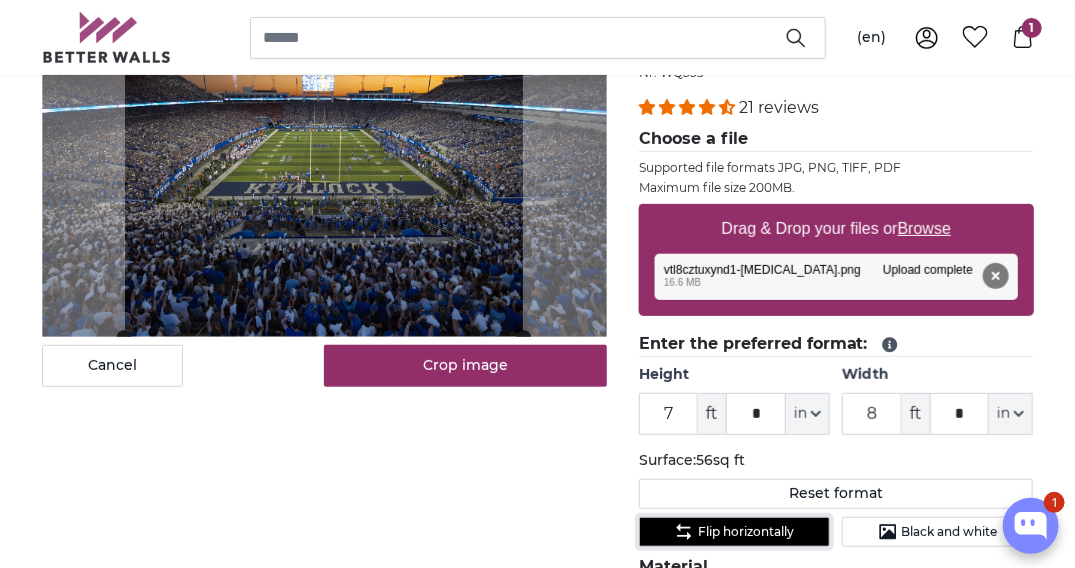click on "Flip horizontally" 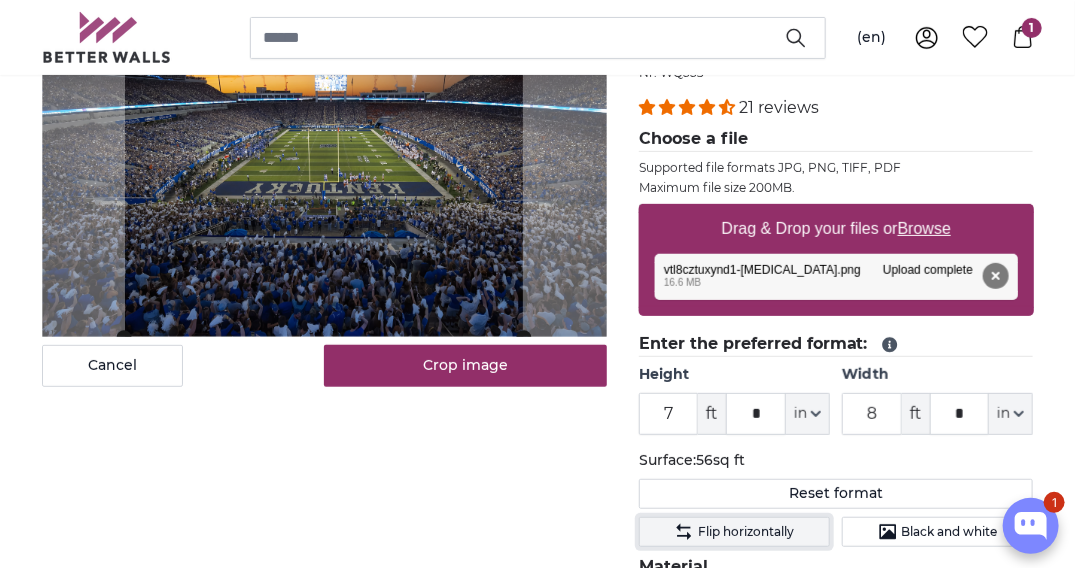 click on "Flip horizontally" 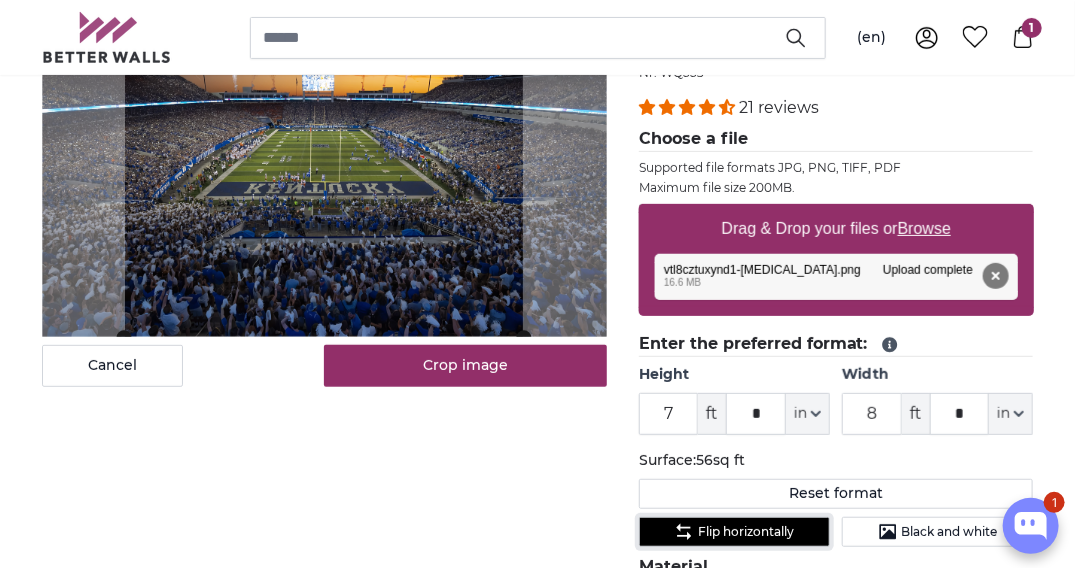 click on "Flip horizontally" 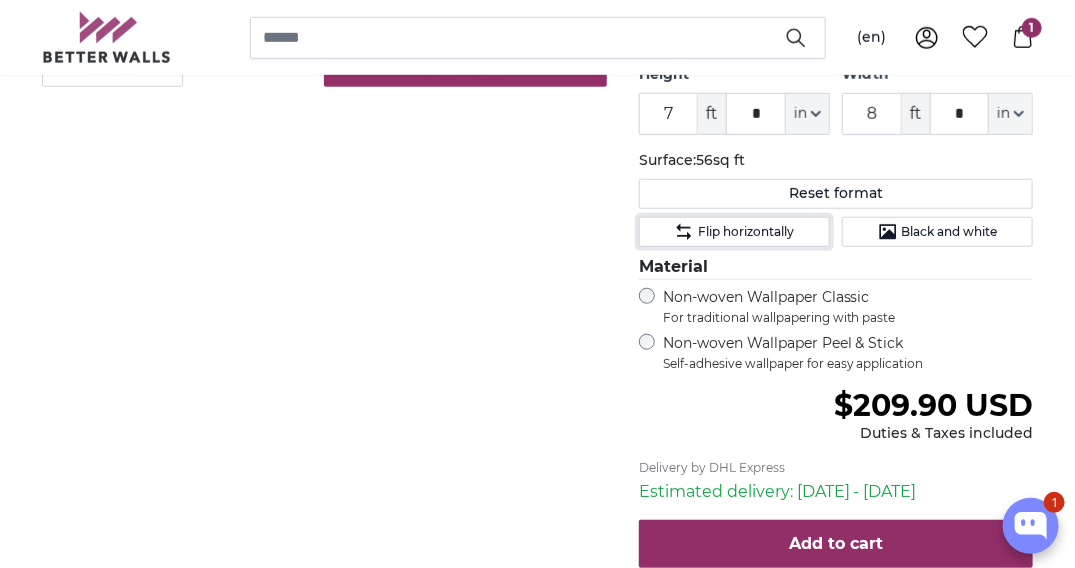scroll, scrollTop: 672, scrollLeft: 0, axis: vertical 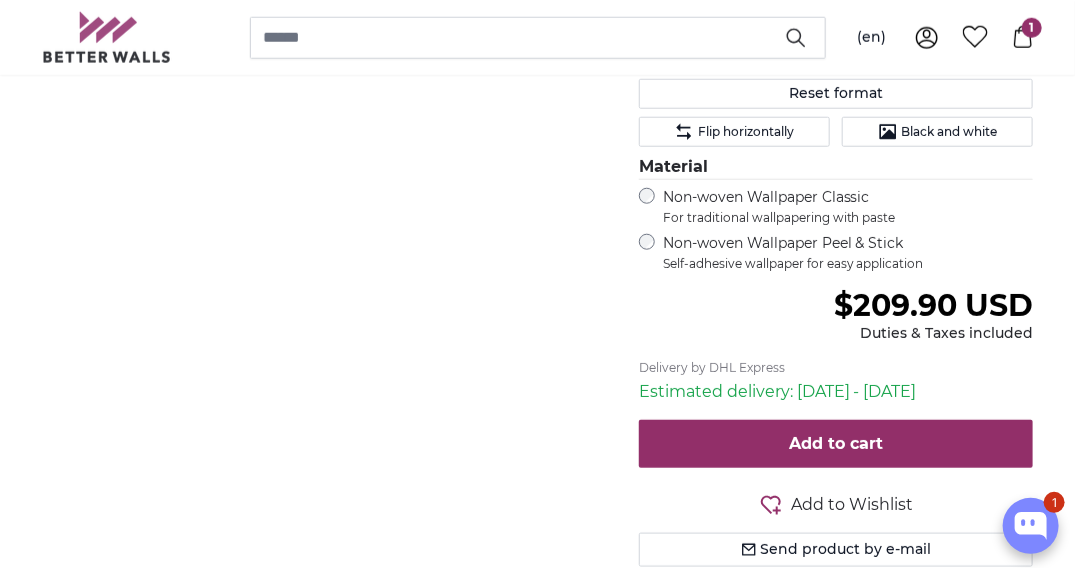 click 